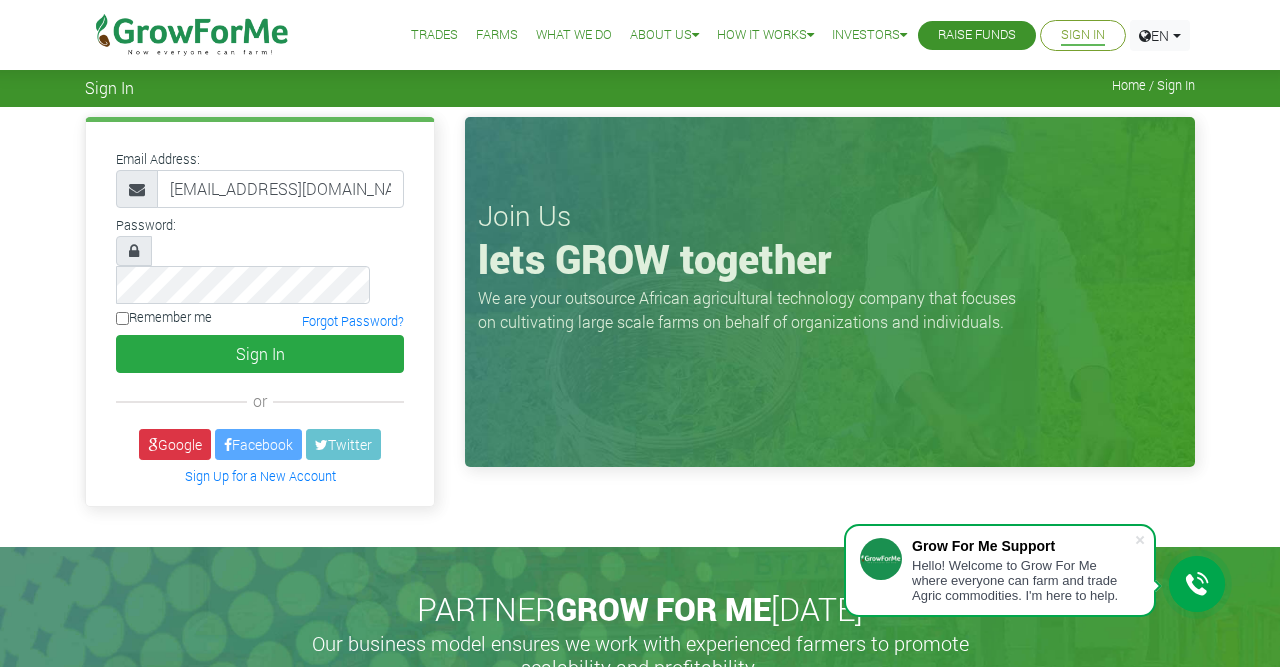 scroll, scrollTop: 0, scrollLeft: 0, axis: both 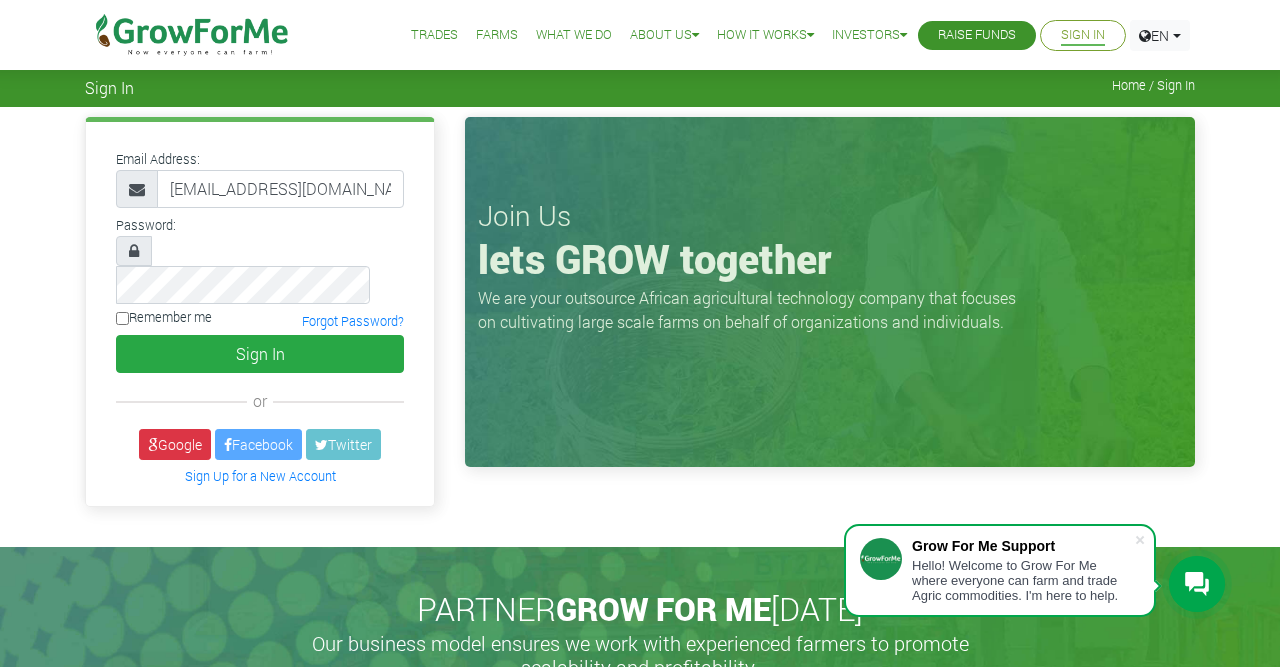 click on "Remember me" at bounding box center (122, 318) 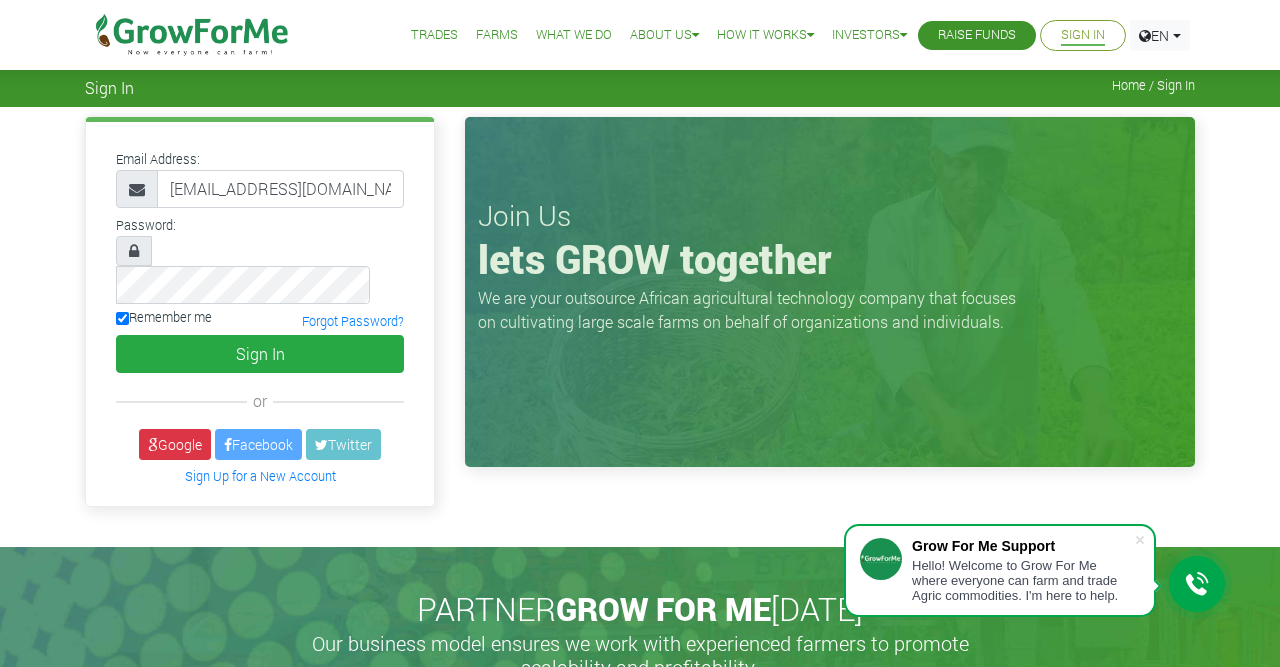 click at bounding box center [134, 251] 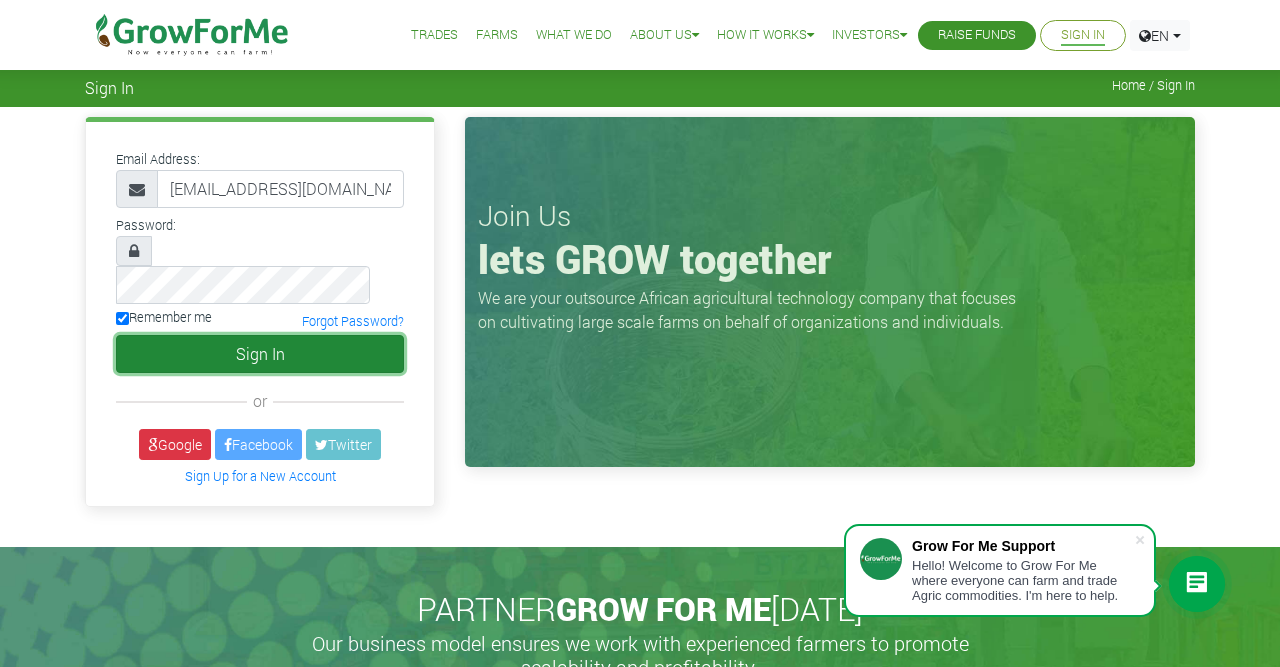 click on "Sign In" at bounding box center [260, 354] 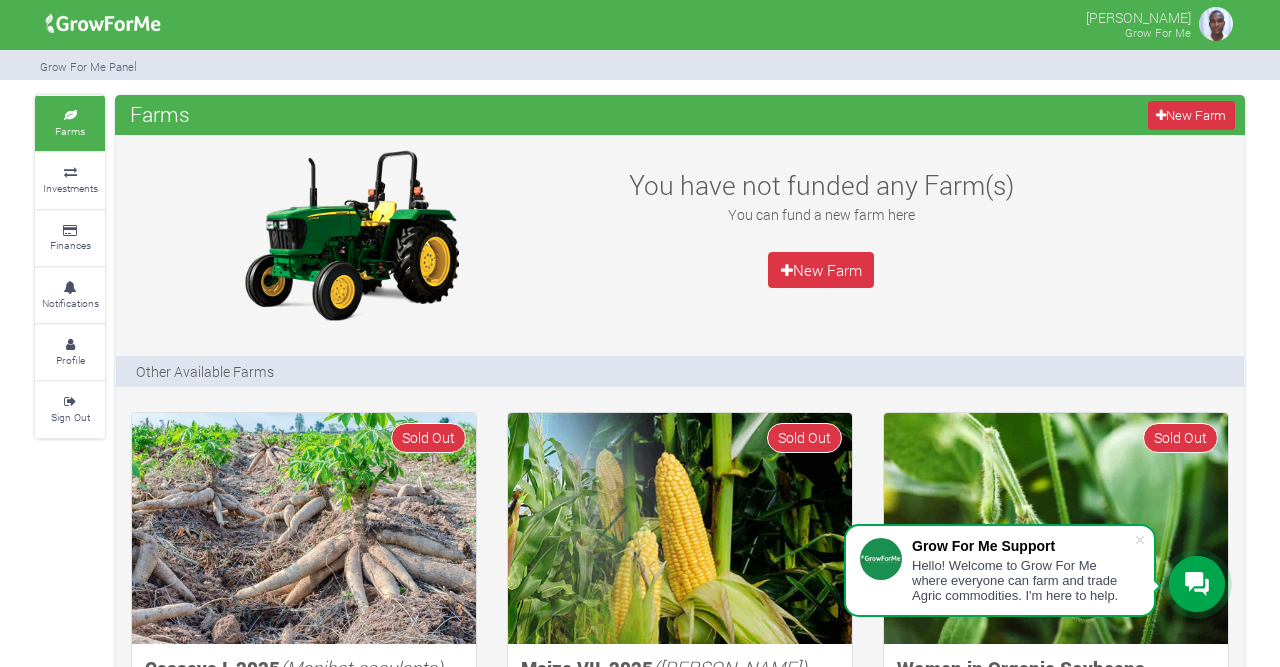scroll, scrollTop: 0, scrollLeft: 0, axis: both 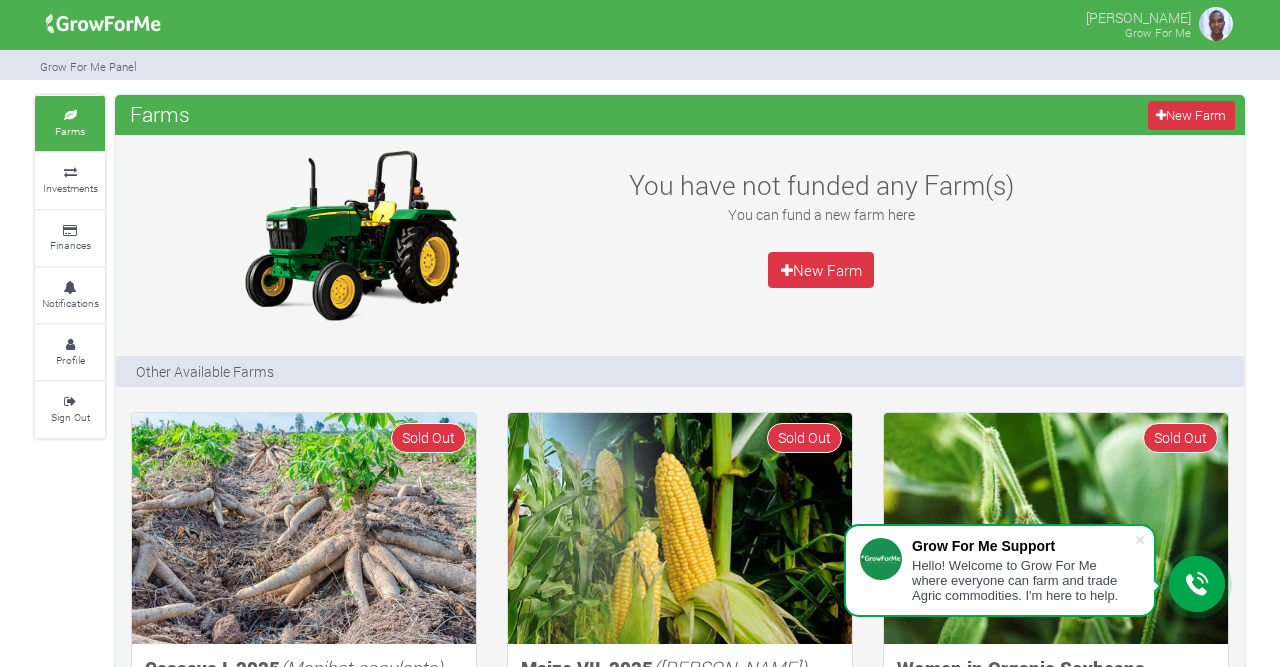 click at bounding box center [1216, 24] 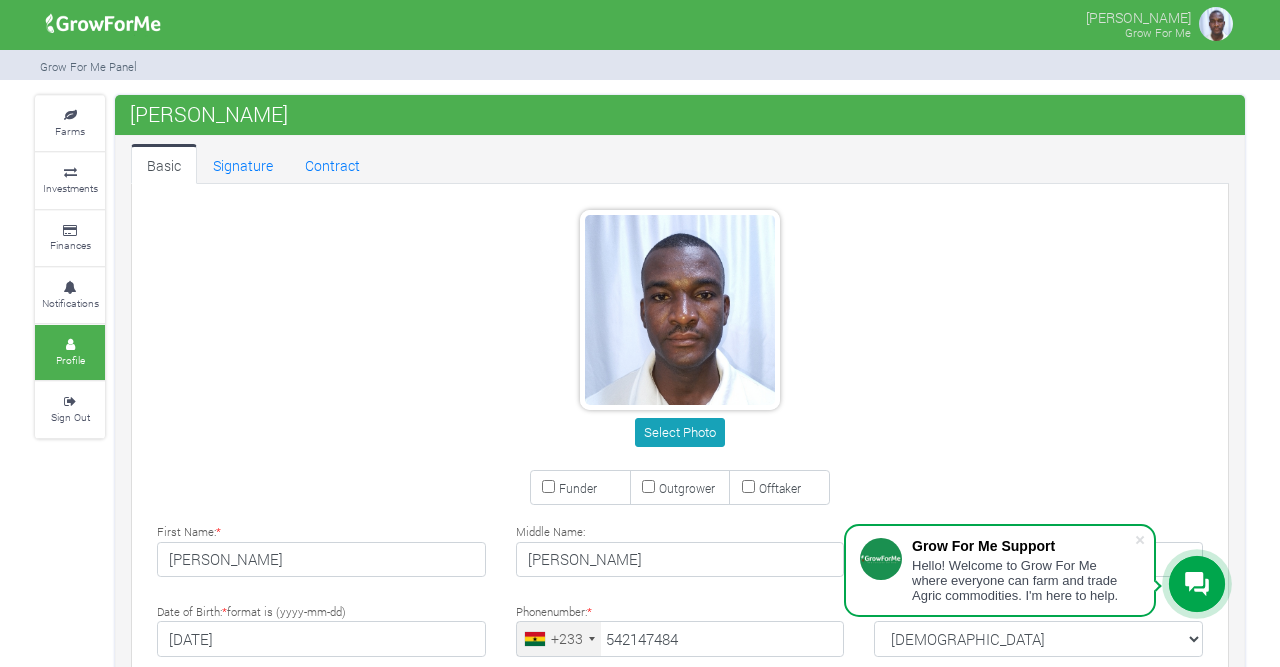 scroll, scrollTop: 0, scrollLeft: 0, axis: both 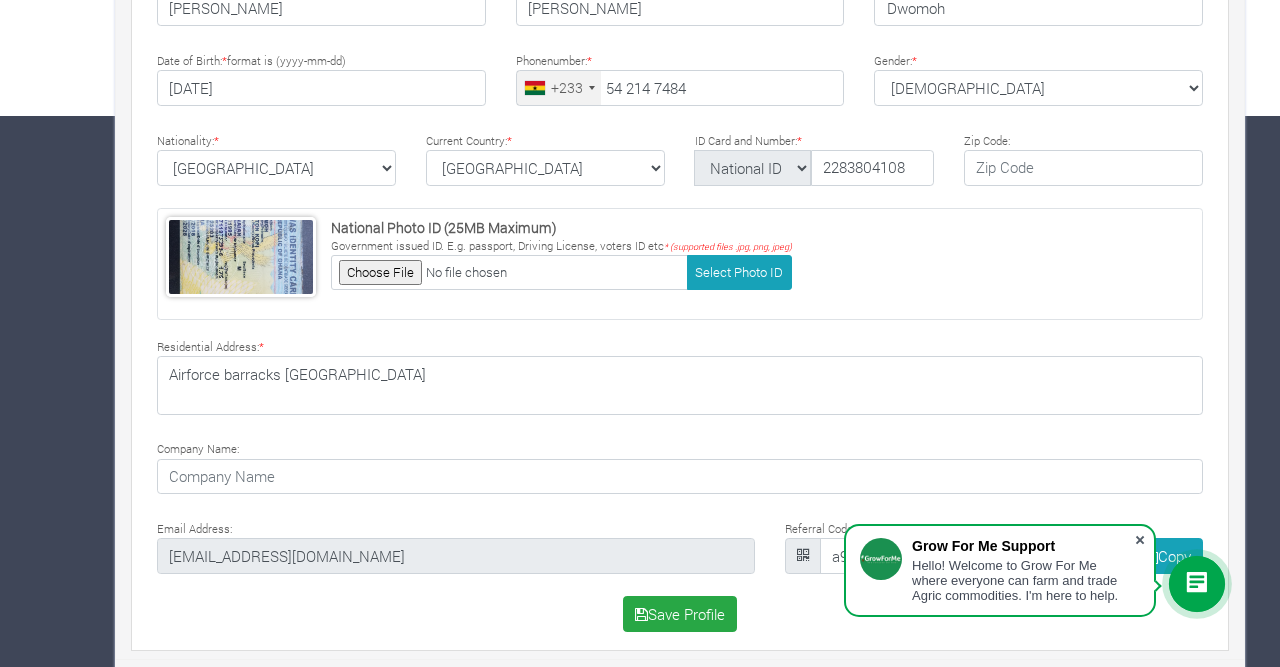 click at bounding box center (1140, 540) 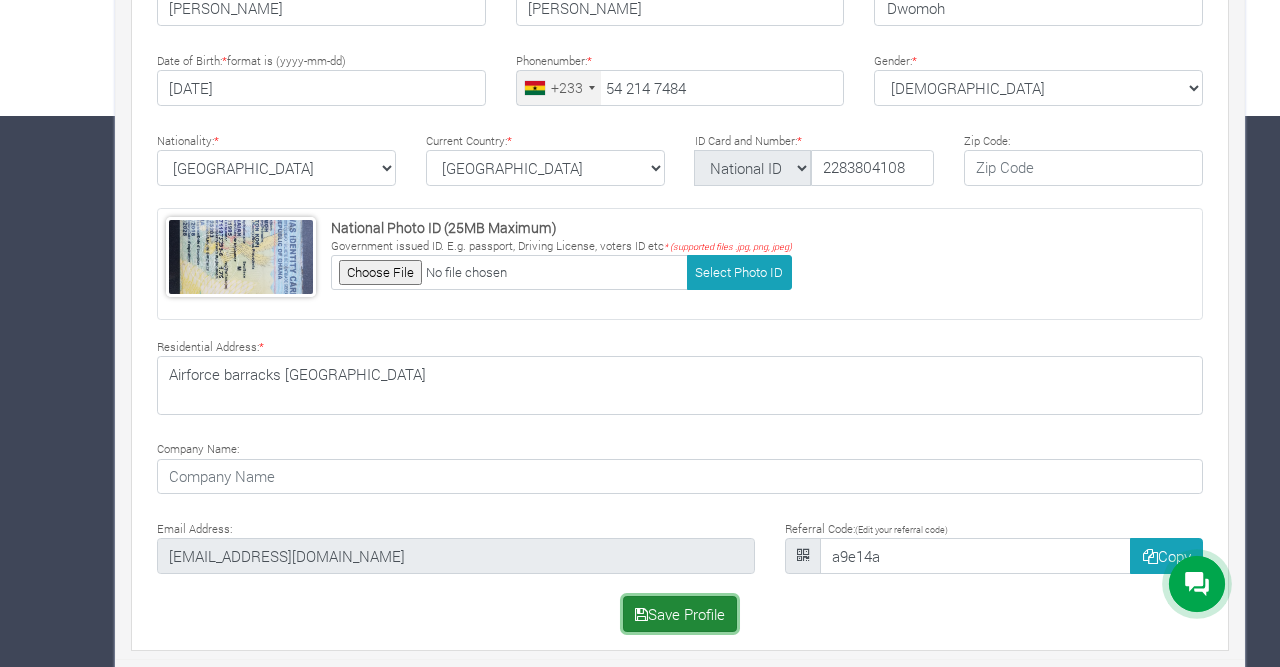 click on "Save Profile" at bounding box center (680, 614) 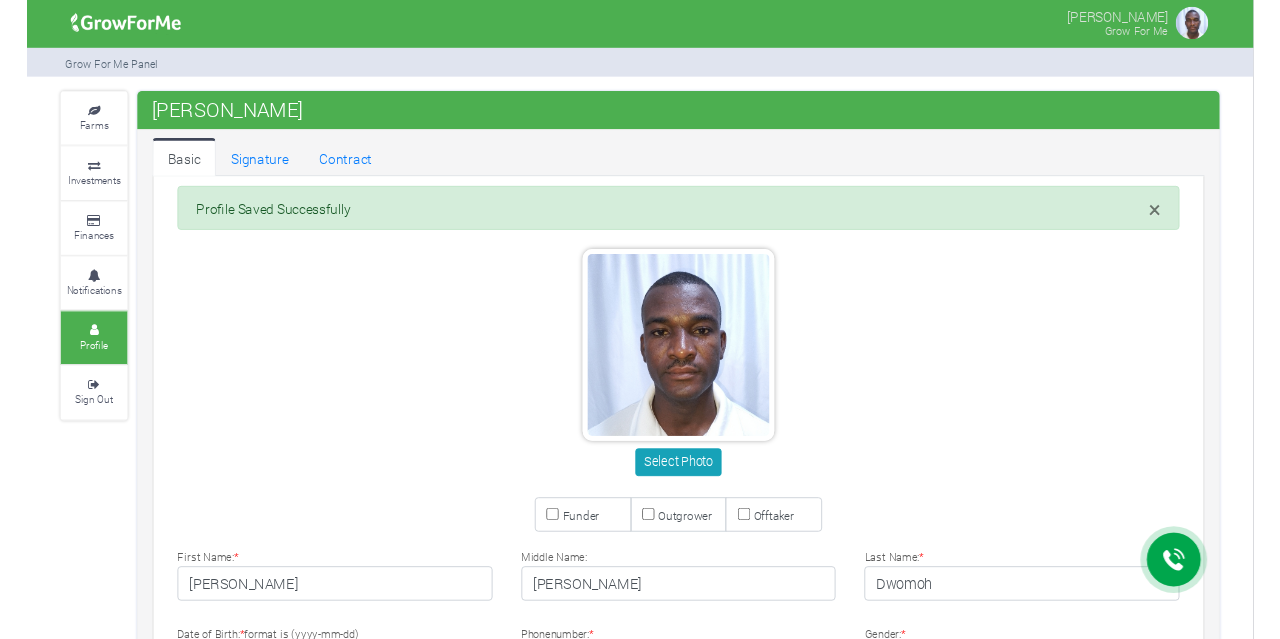 scroll, scrollTop: 0, scrollLeft: 0, axis: both 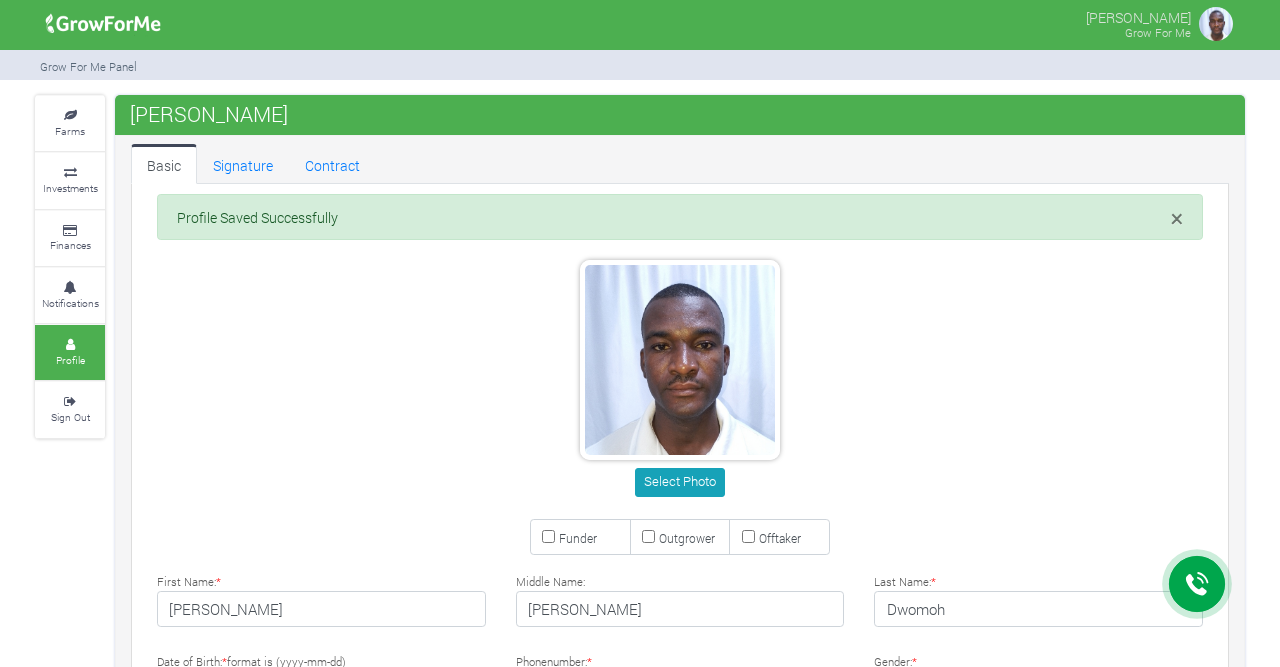 type on "54 214 7484" 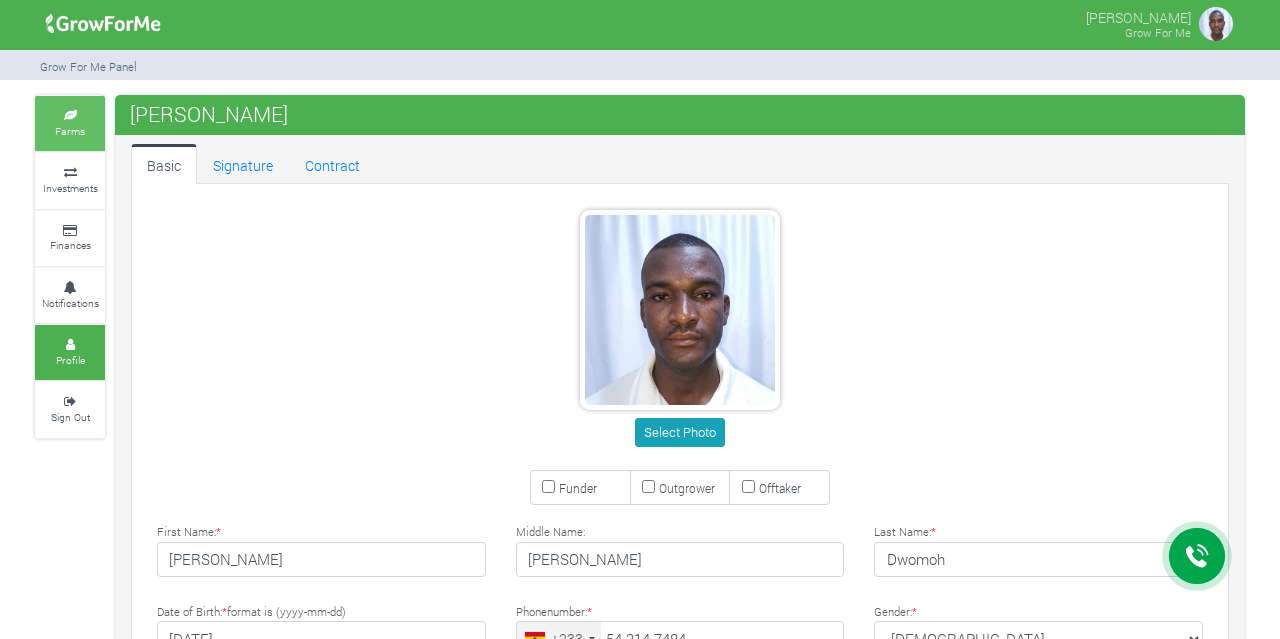 click on "Farms" at bounding box center (70, 131) 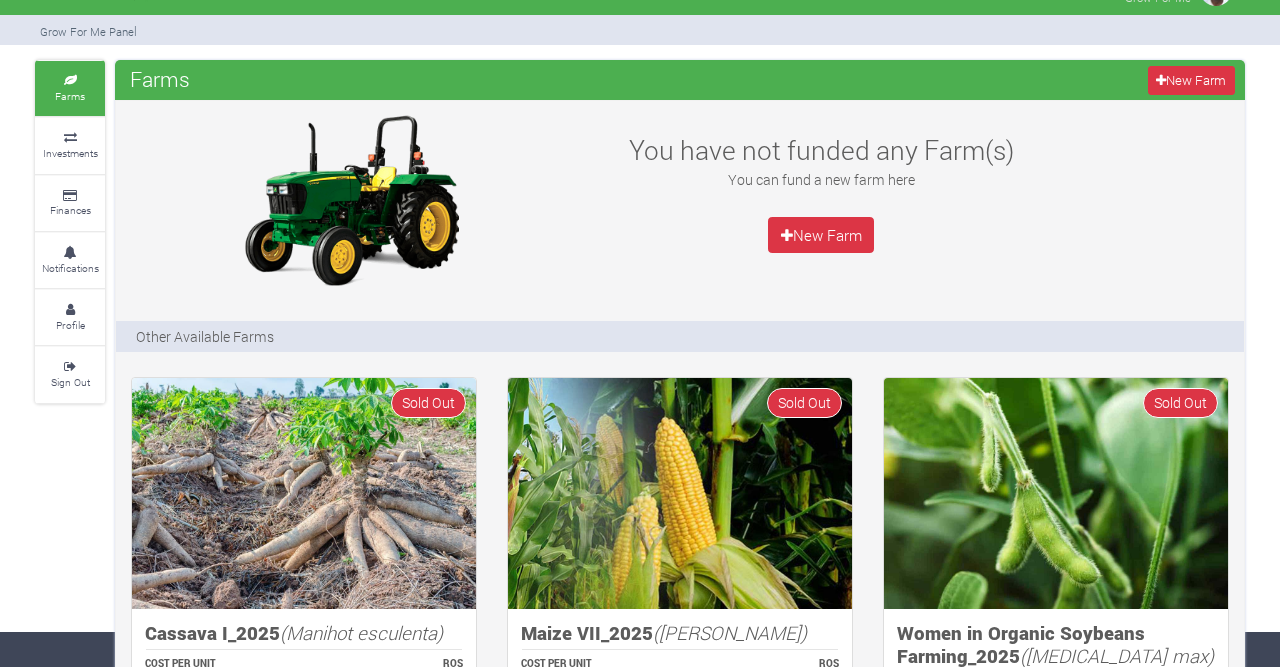 scroll, scrollTop: 0, scrollLeft: 0, axis: both 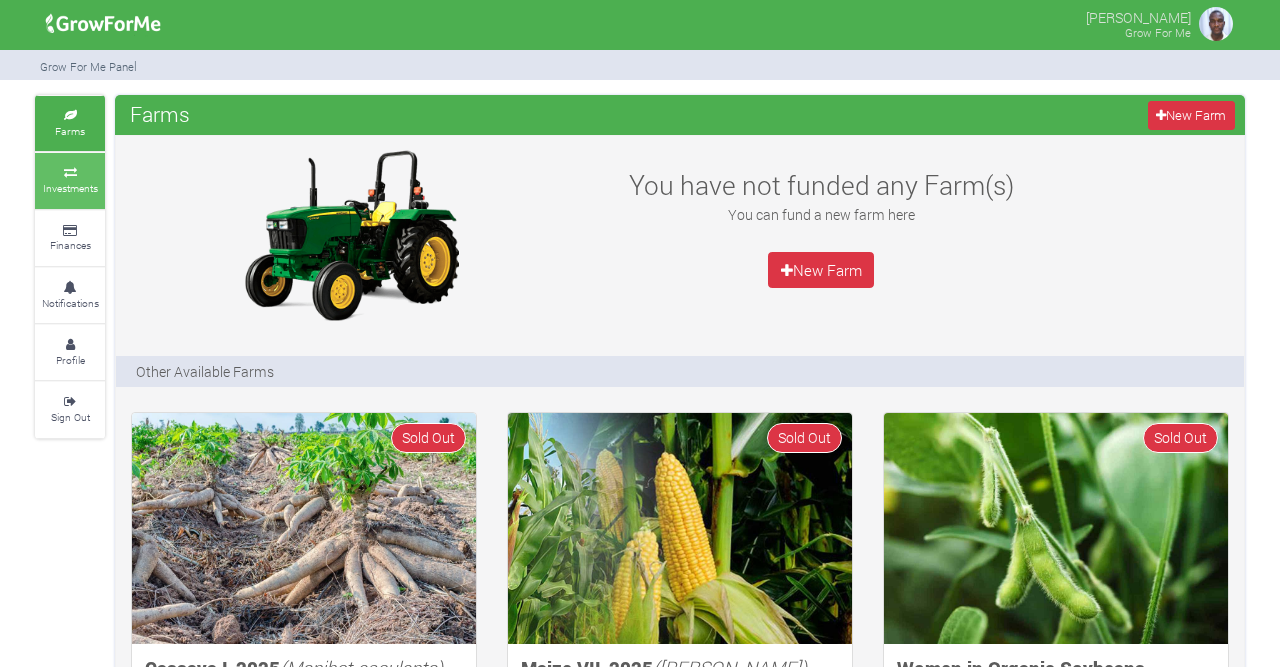 click on "Investments" at bounding box center (70, 188) 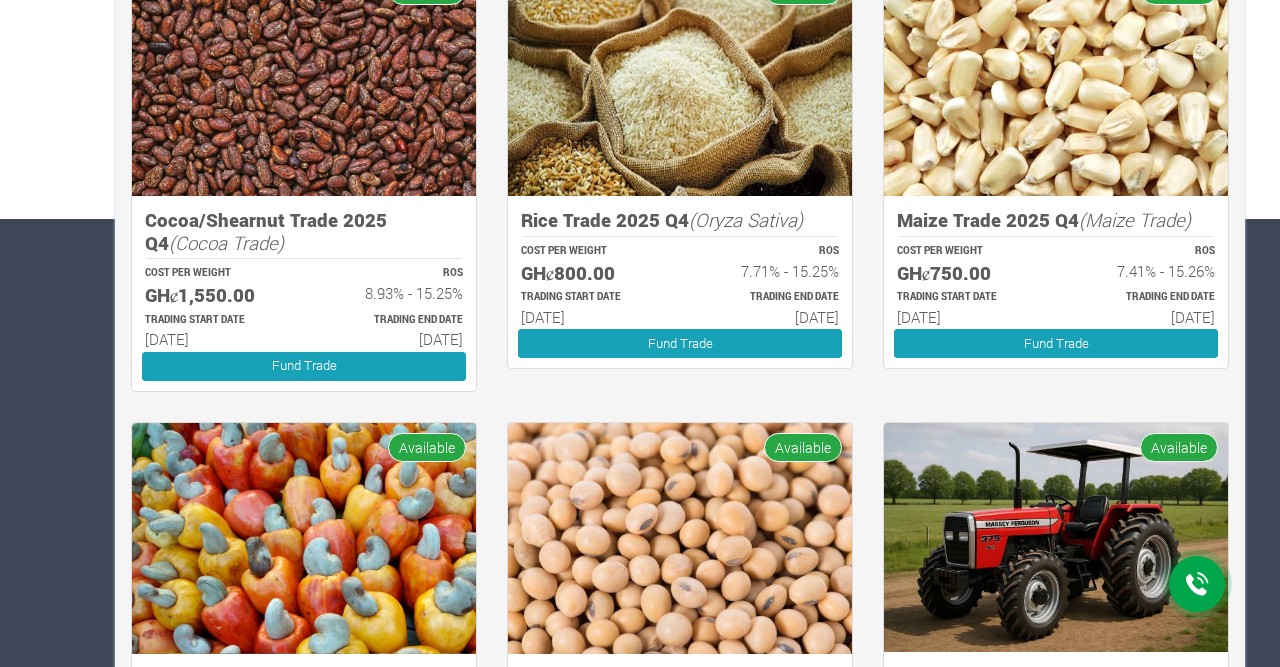 scroll, scrollTop: 448, scrollLeft: 0, axis: vertical 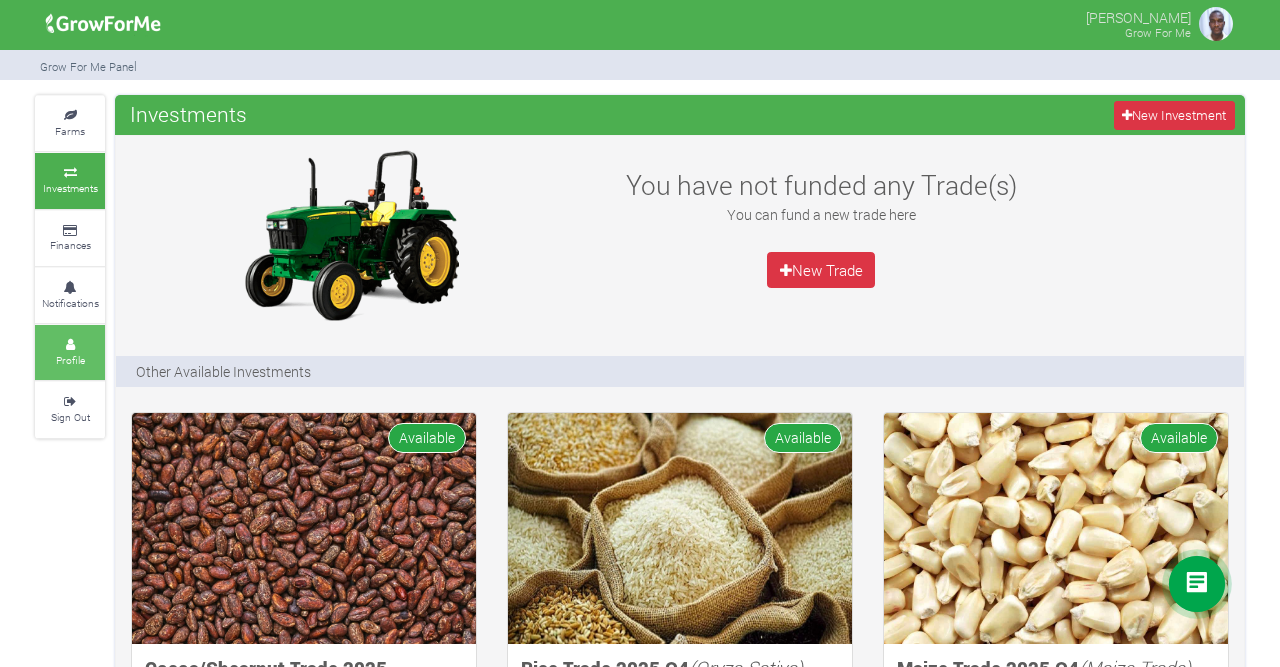 click on "Profile" at bounding box center [70, 352] 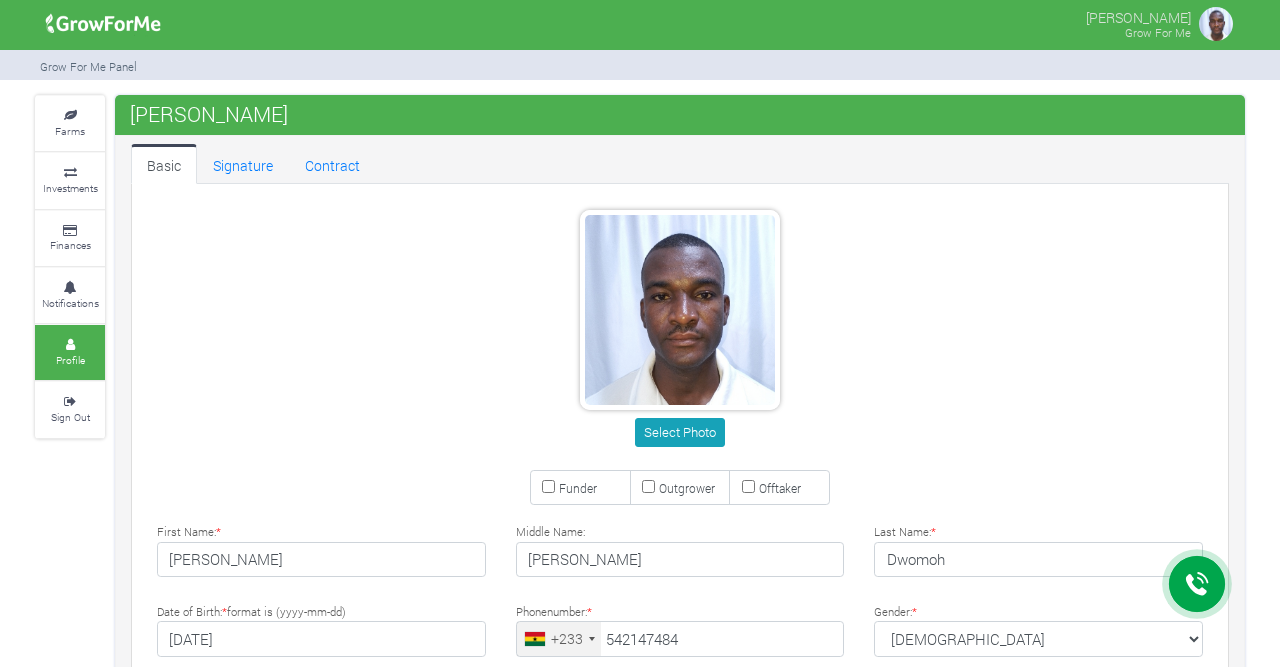 type on "54 214 7484" 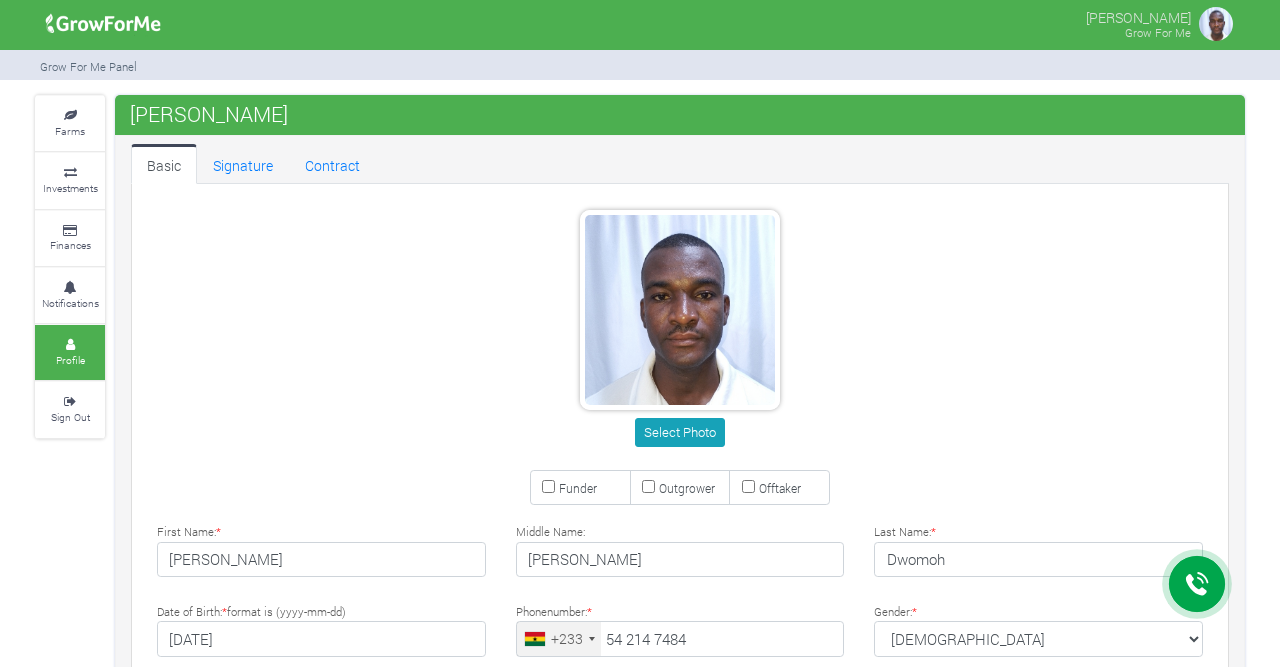scroll, scrollTop: 0, scrollLeft: 0, axis: both 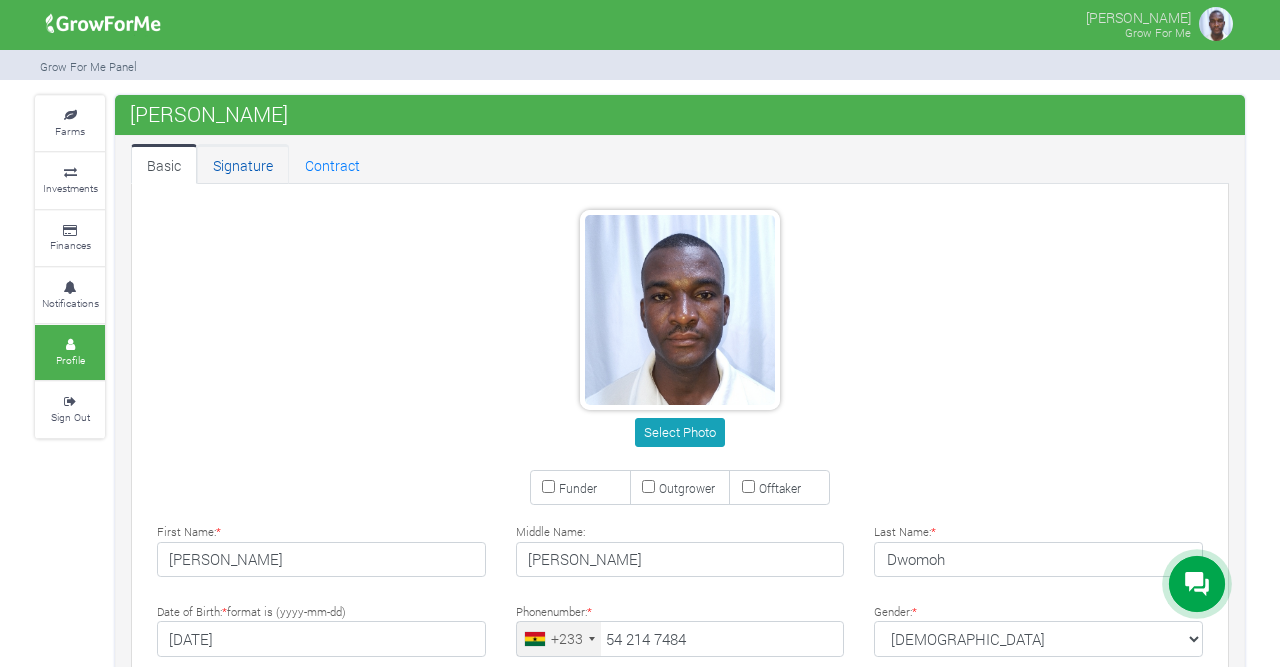 click on "Signature" at bounding box center (243, 164) 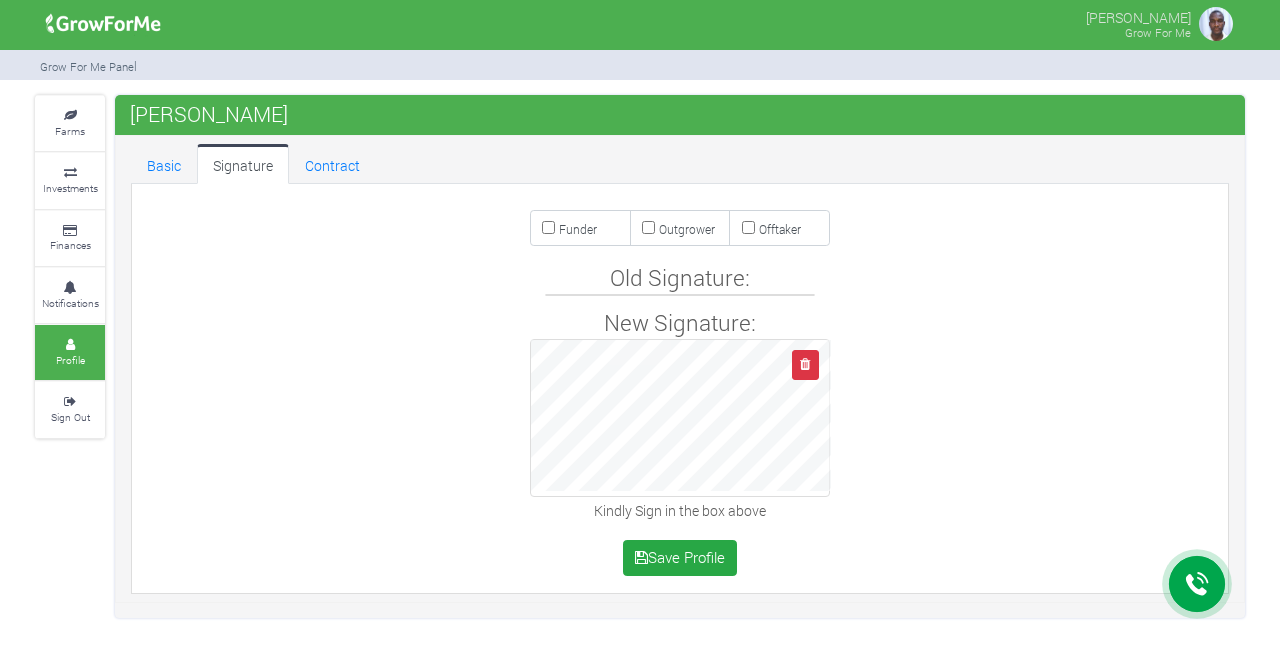 scroll, scrollTop: 0, scrollLeft: 0, axis: both 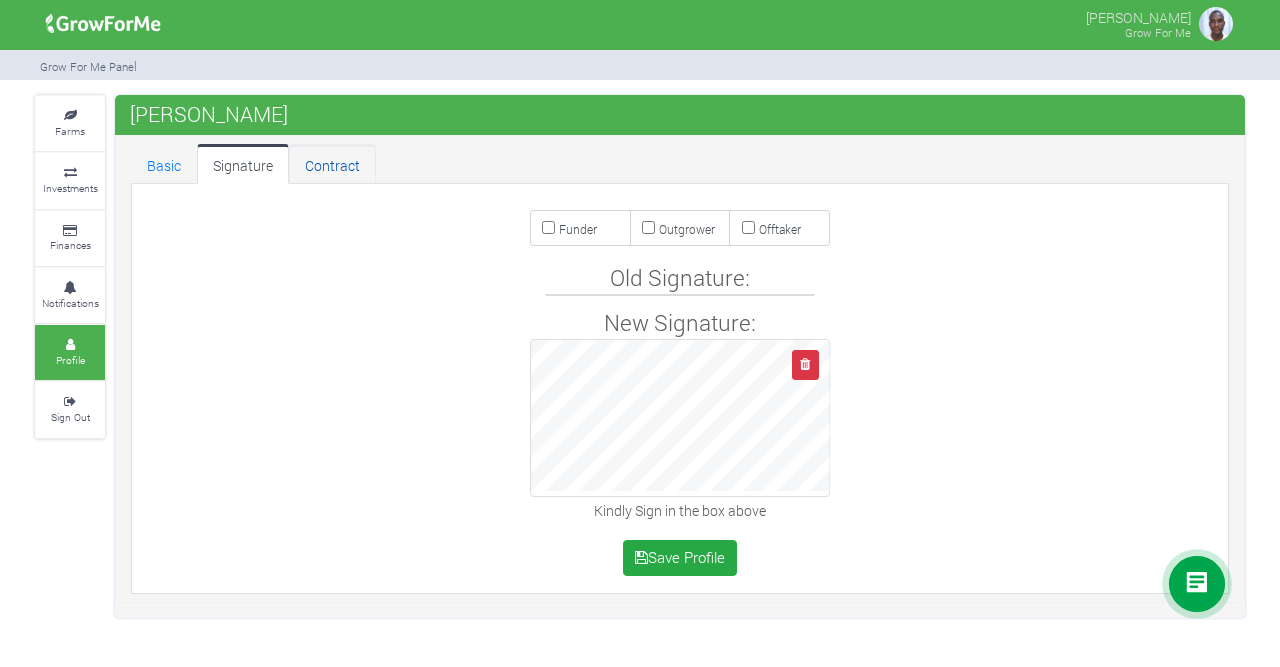 click on "Contract" at bounding box center [332, 164] 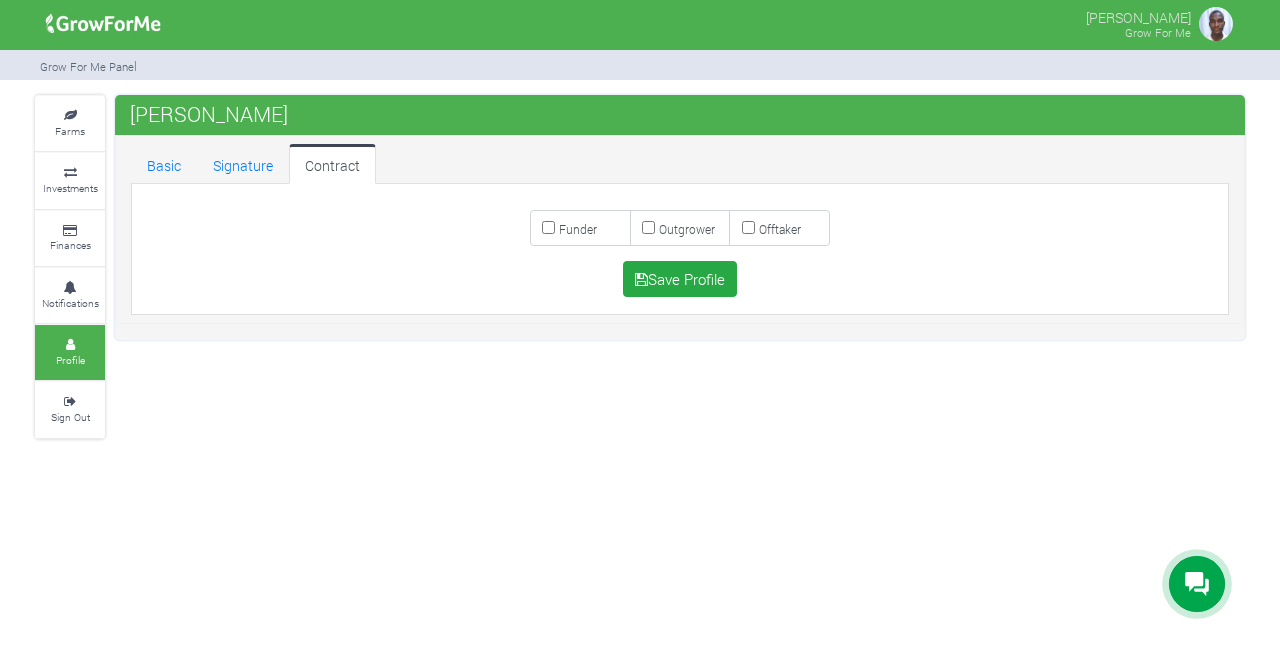 scroll, scrollTop: 0, scrollLeft: 0, axis: both 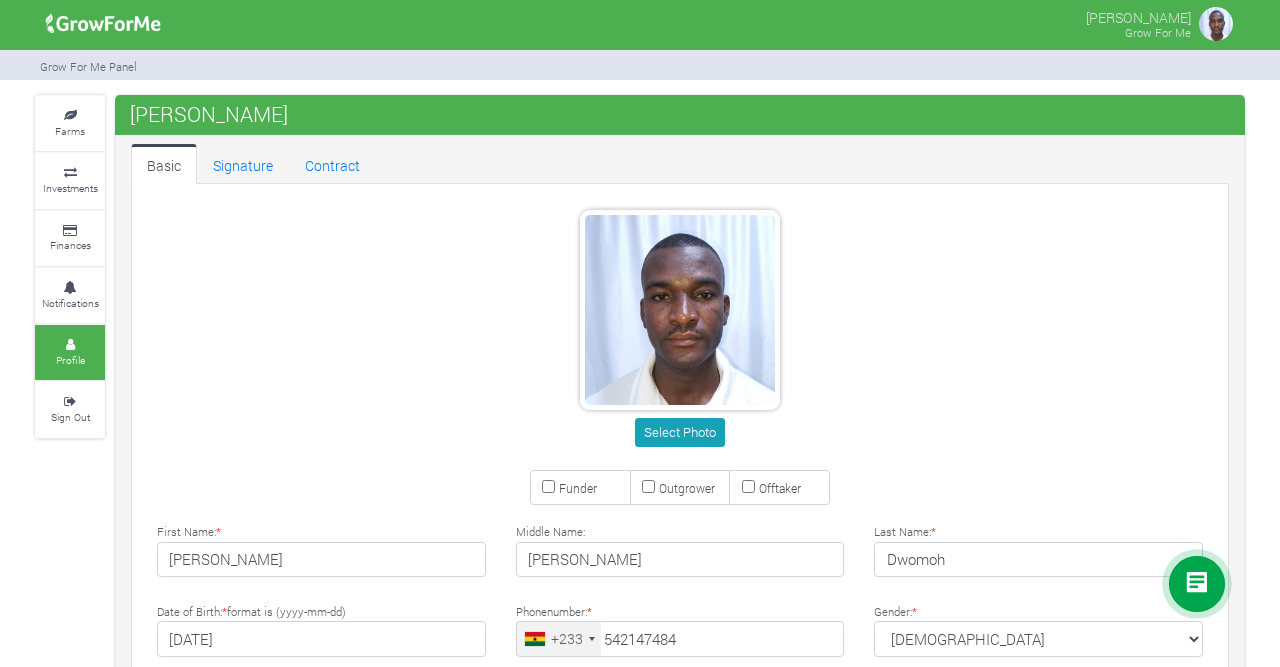 type on "54 214 7484" 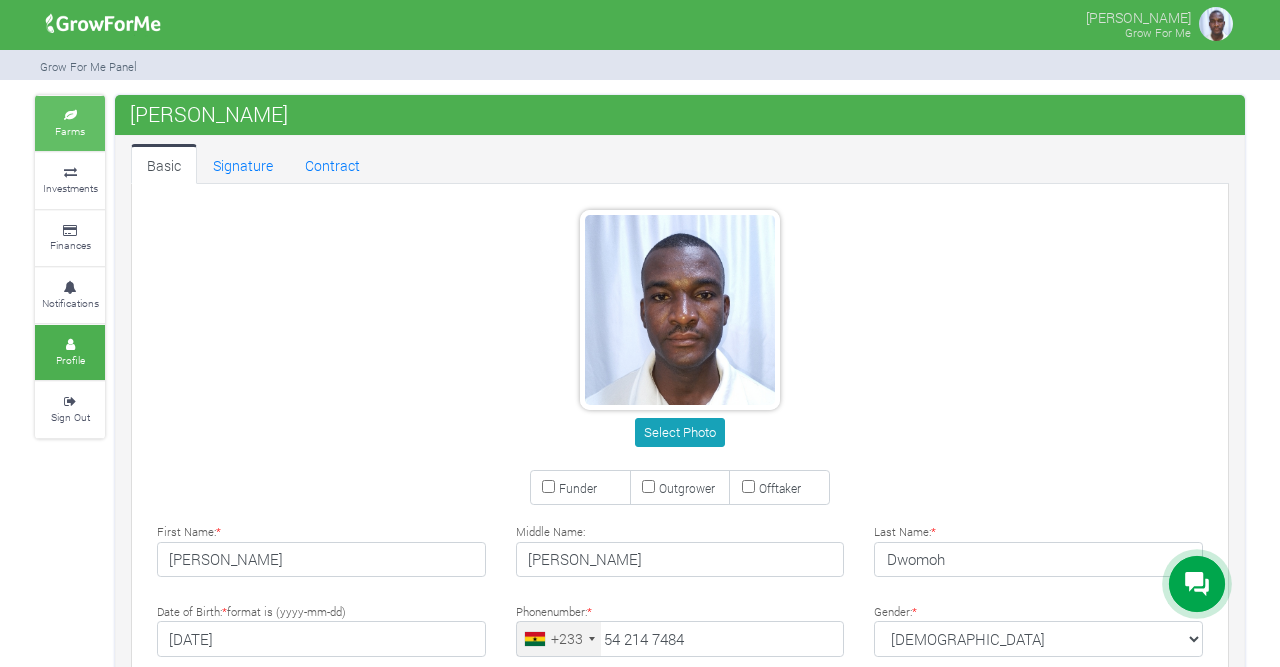 click on "Farms" at bounding box center (70, 131) 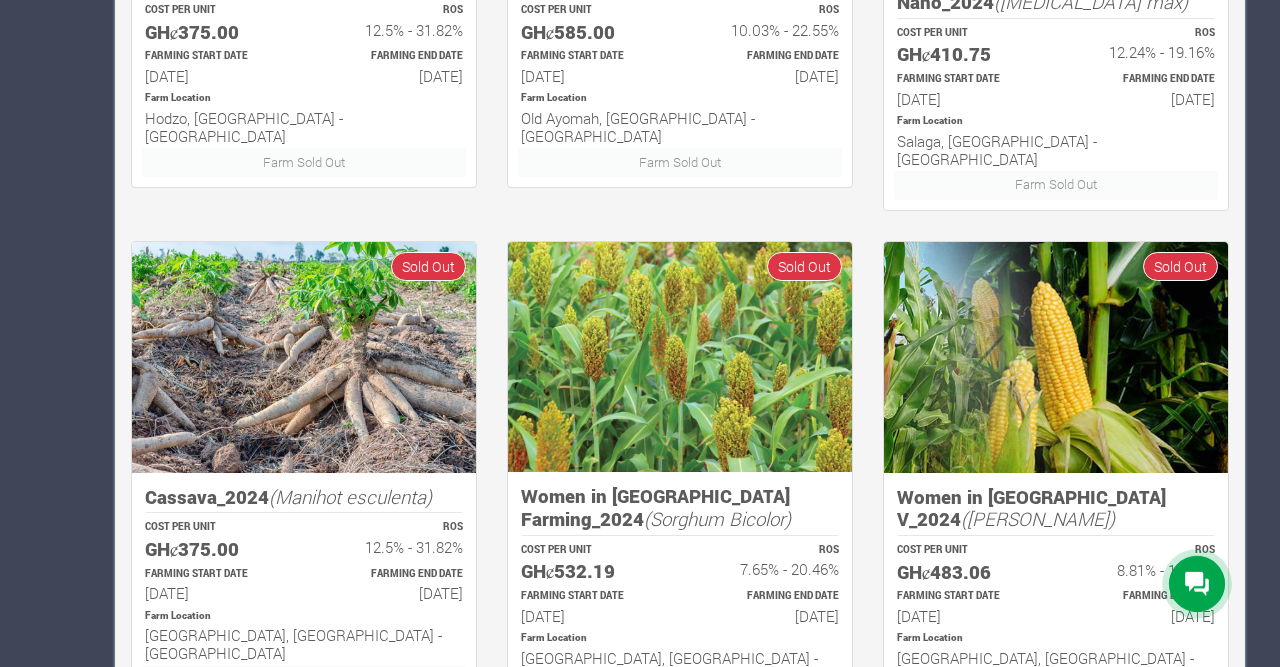 scroll, scrollTop: 1302, scrollLeft: 0, axis: vertical 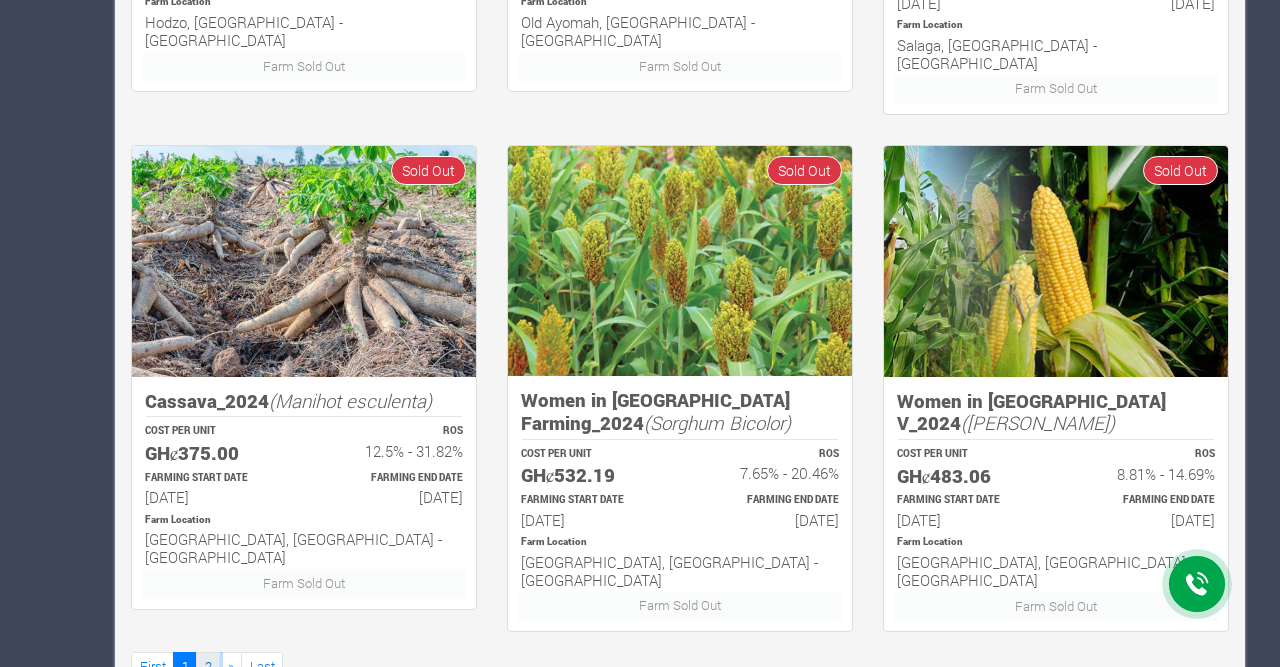 click on "2" at bounding box center (208, 666) 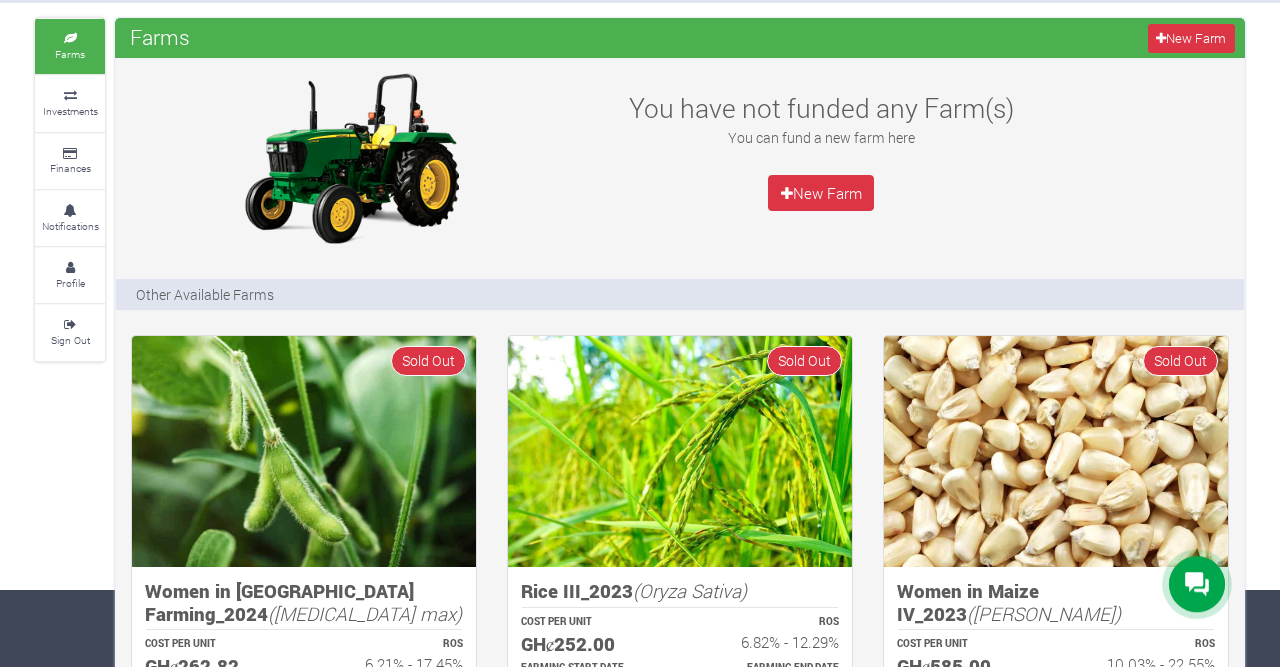 scroll, scrollTop: 0, scrollLeft: 0, axis: both 